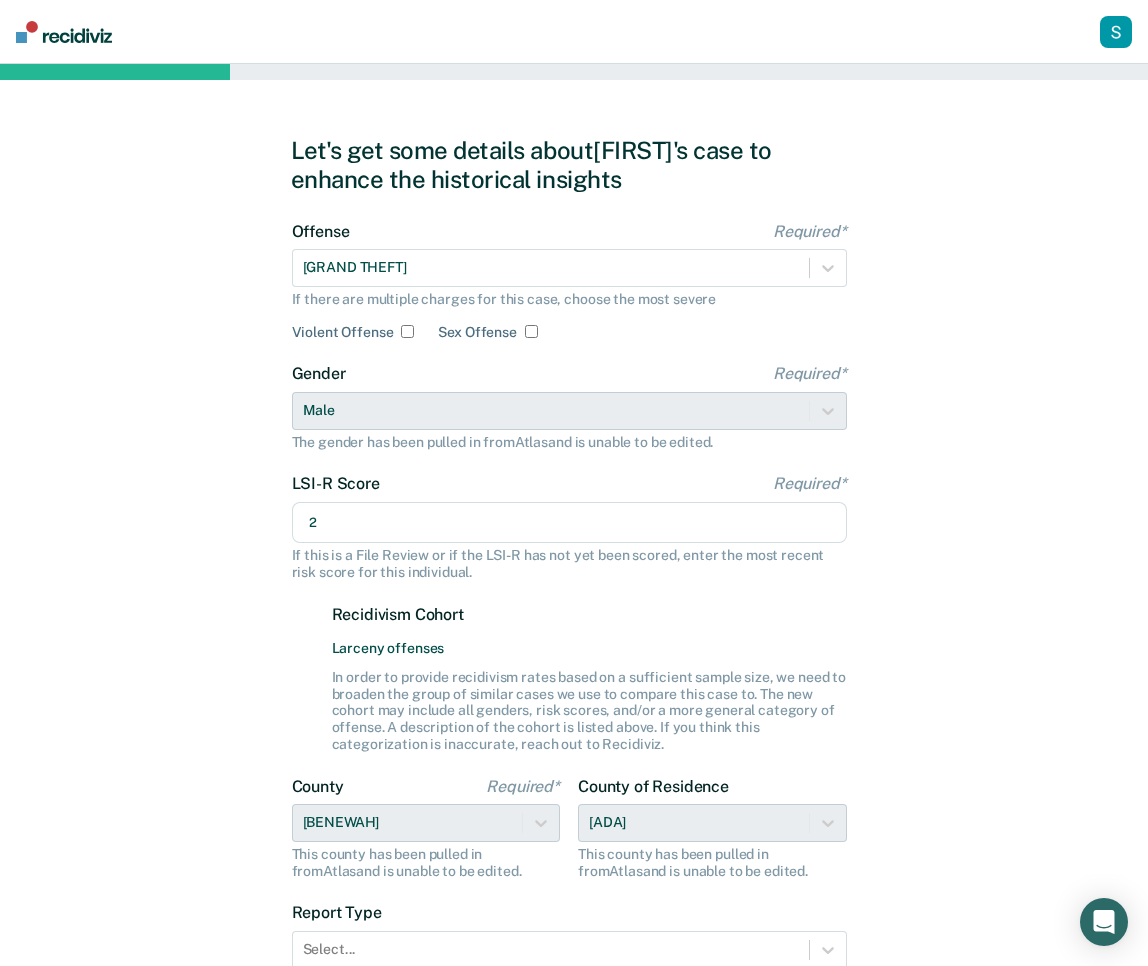 scroll, scrollTop: 0, scrollLeft: 0, axis: both 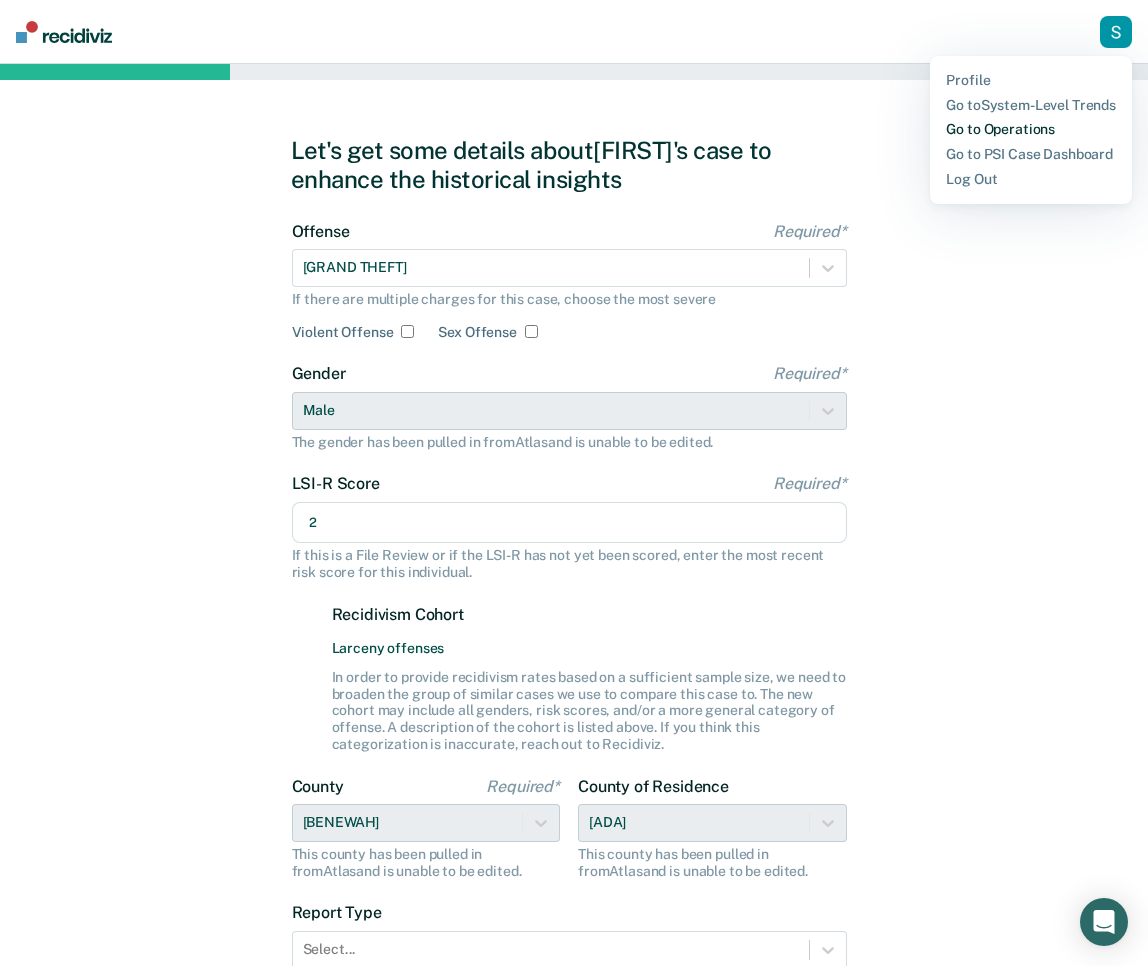 click on "Go to Operations" at bounding box center [1031, 129] 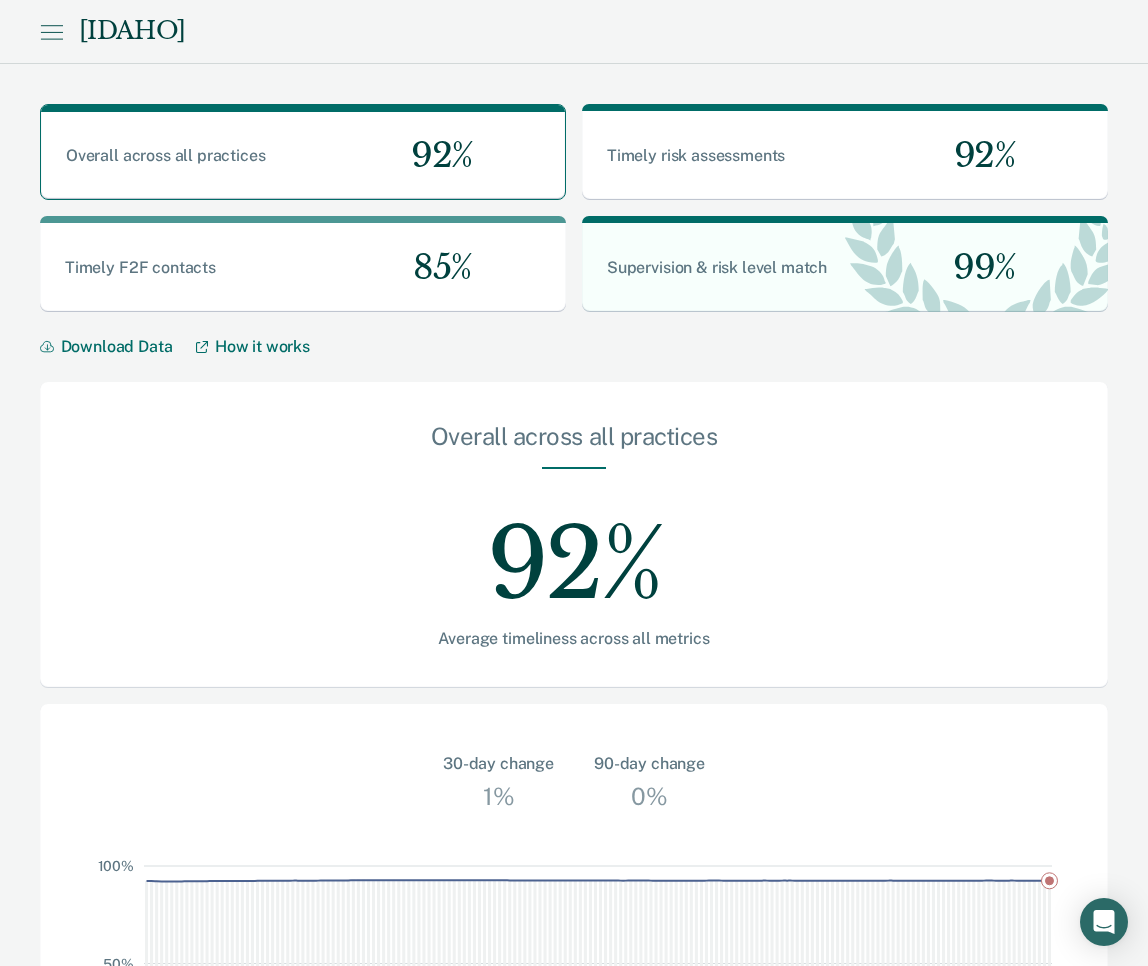 click on "[IDAHO]" at bounding box center [574, 32] 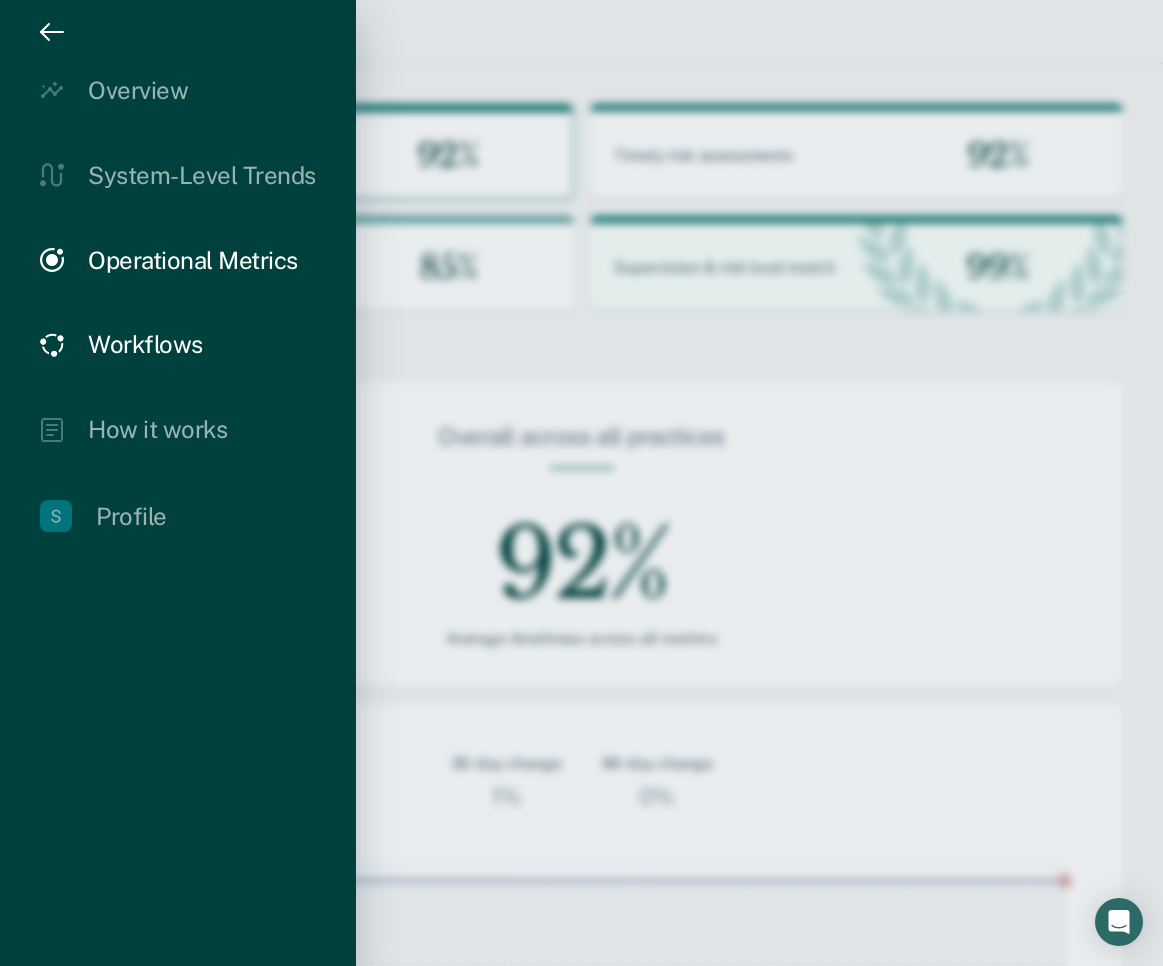 click on "Workflows" at bounding box center [145, 344] 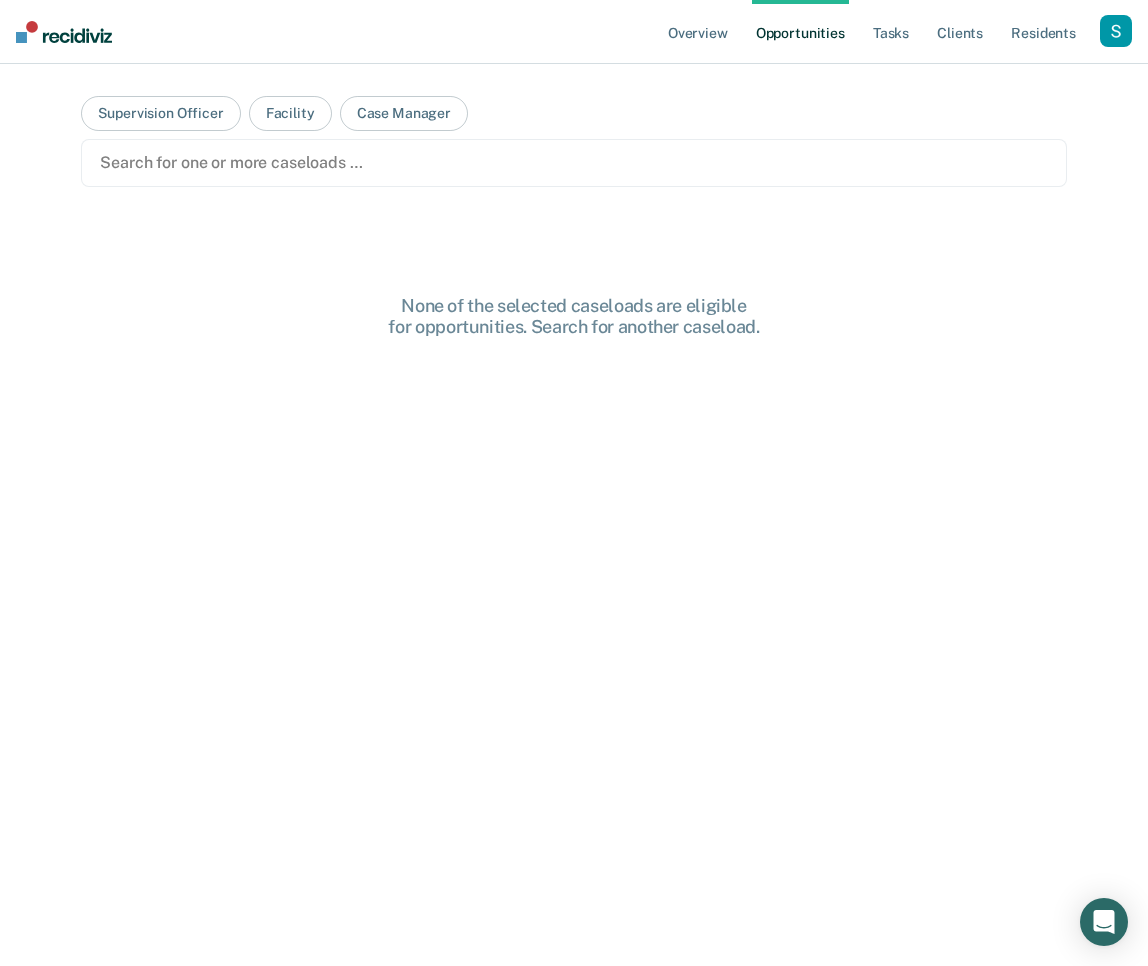 click at bounding box center [573, 162] 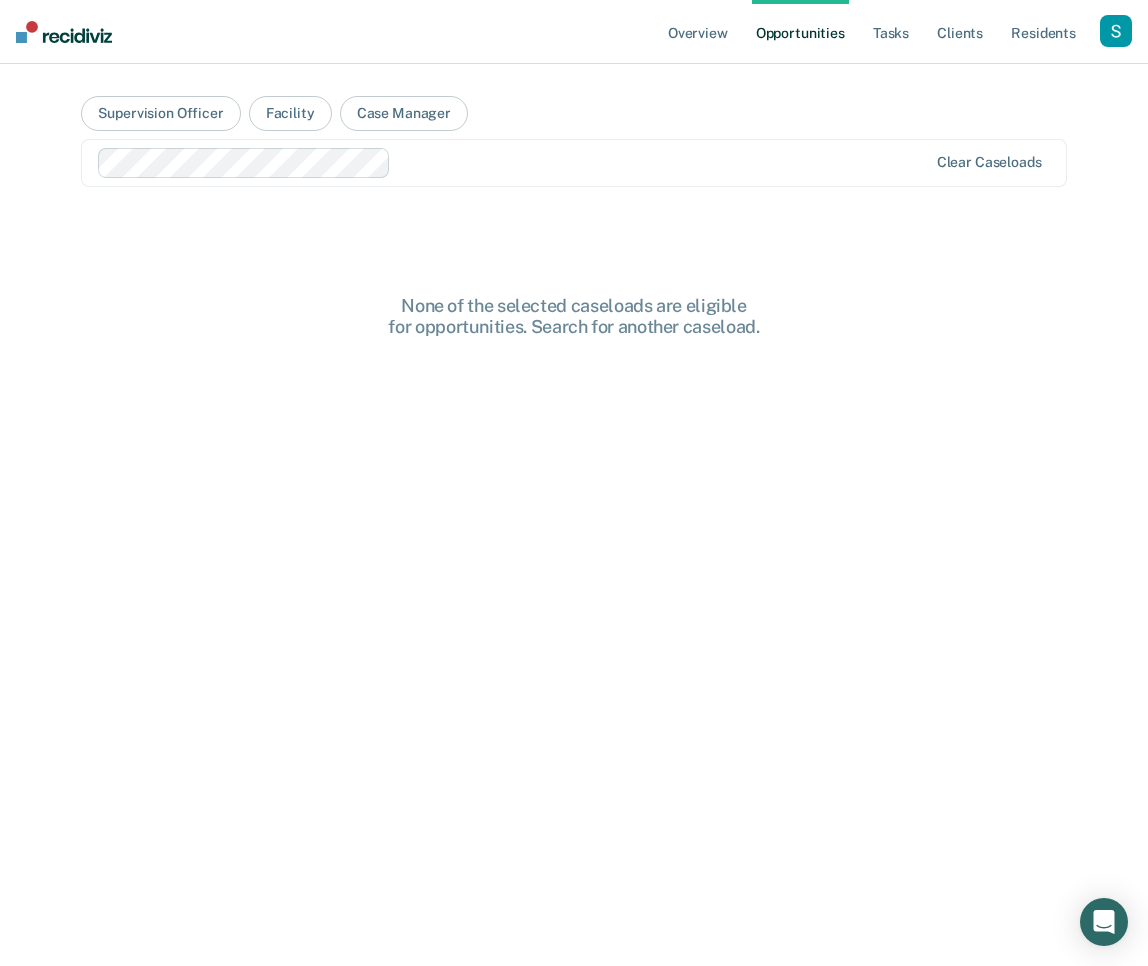 click on "Supervision Officer Facility Case Manager Clear   caseloads None of the selected caseloads are eligible for opportunities. Search for another caseload." at bounding box center (573, 491) 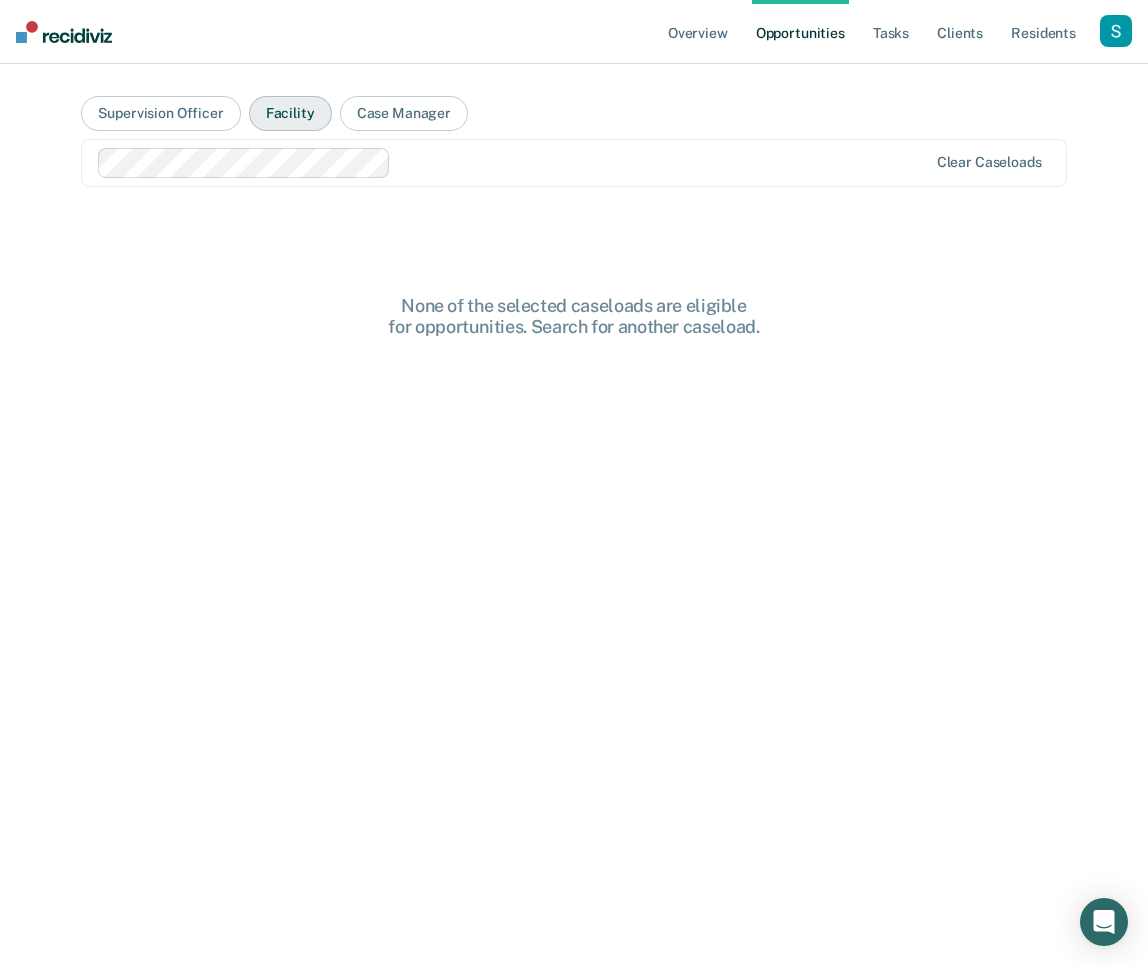 click on "Facility" at bounding box center (290, 113) 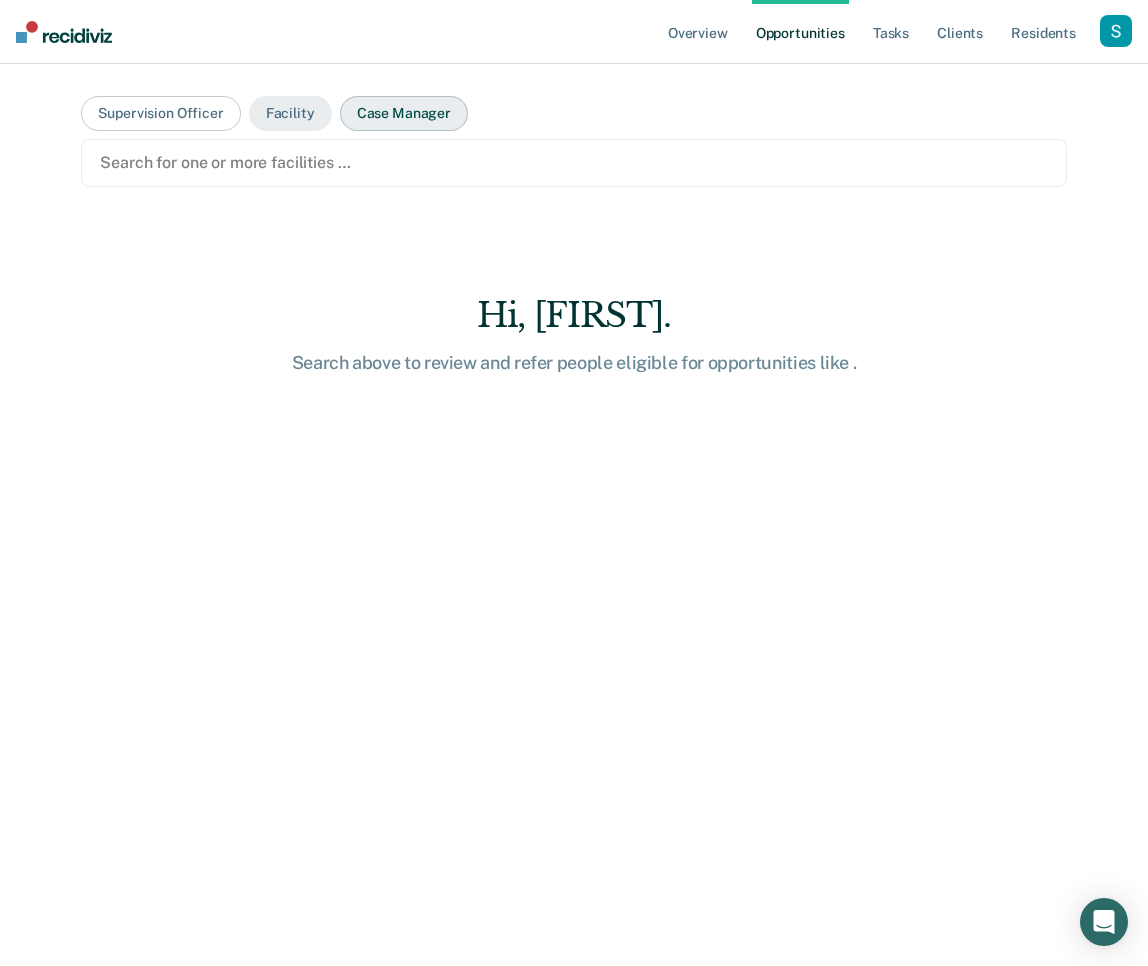 click on "Case Manager" at bounding box center (404, 113) 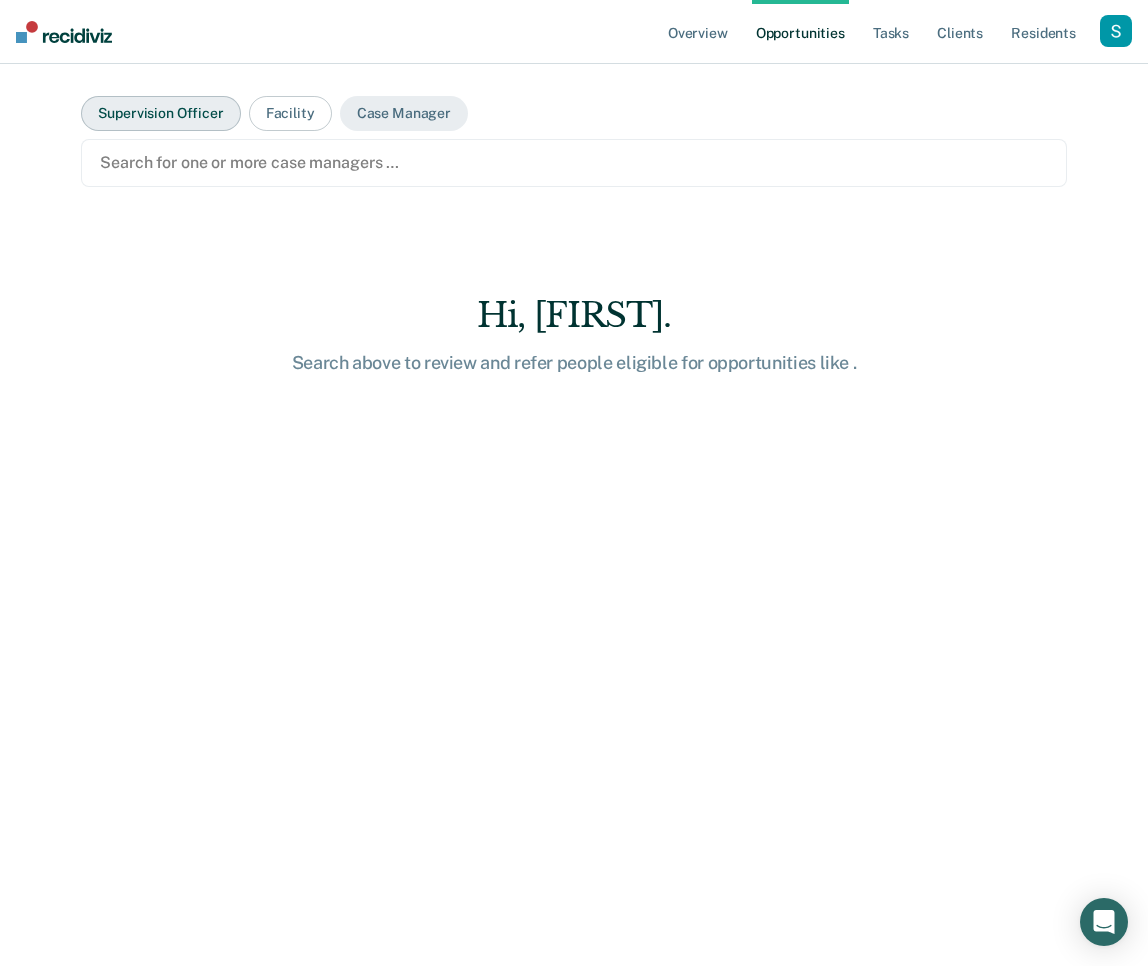 click on "Supervision Officer" at bounding box center [160, 113] 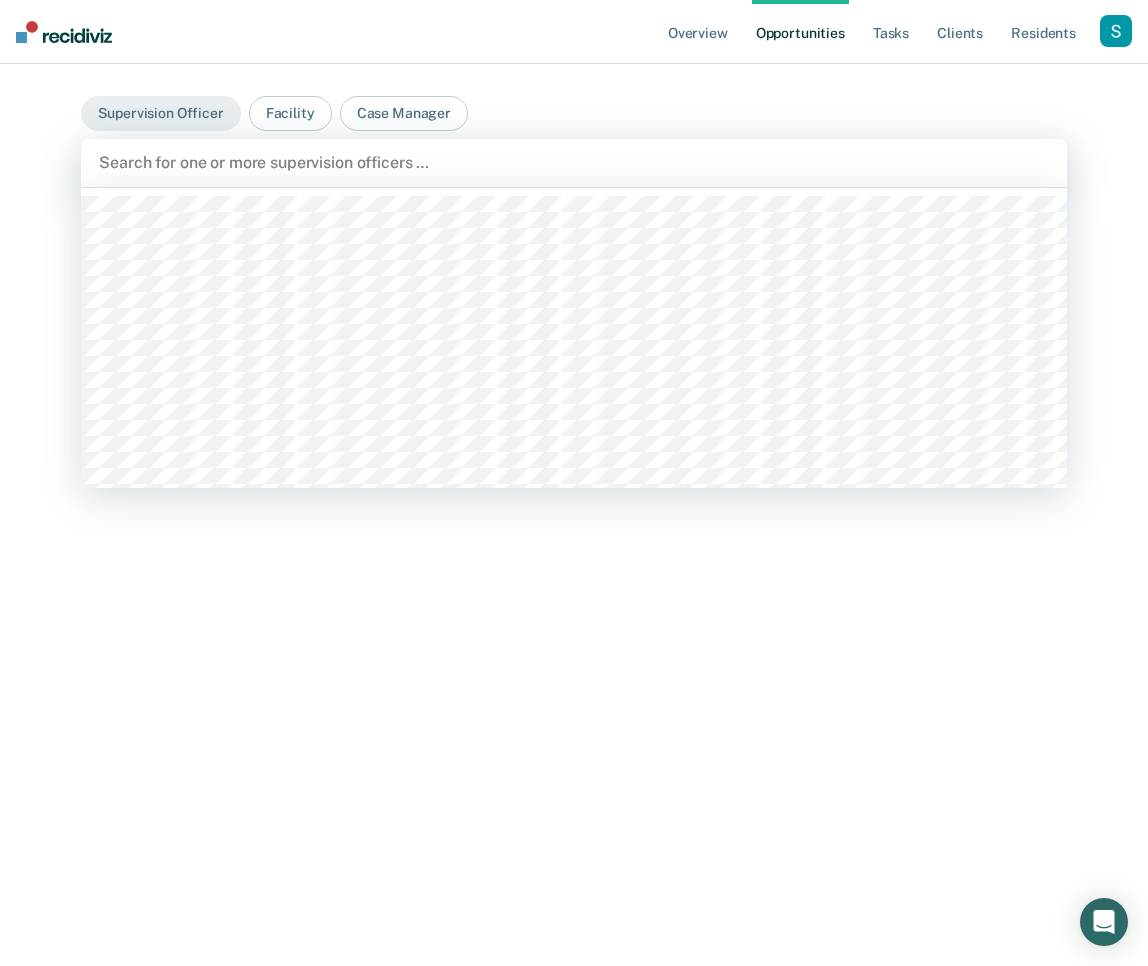 click at bounding box center [573, 162] 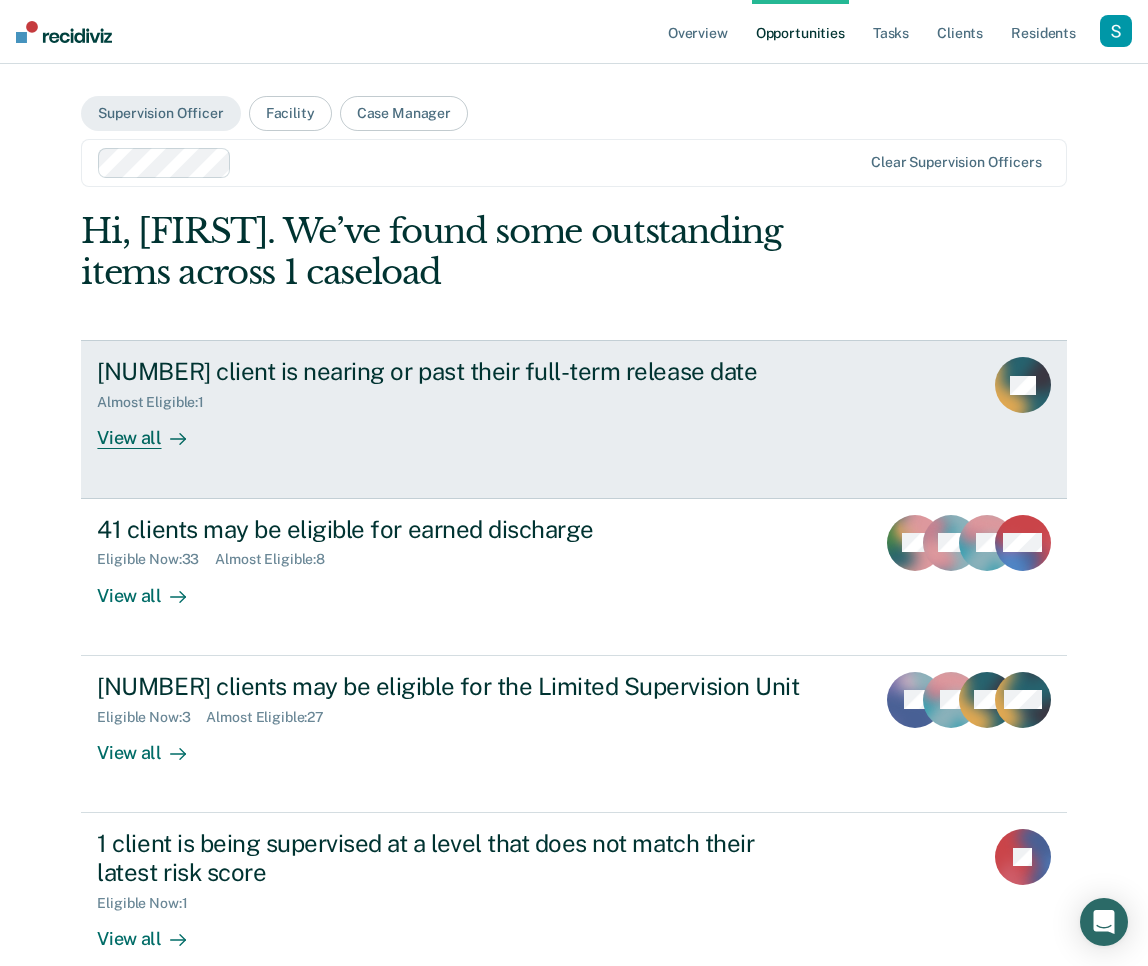 click at bounding box center (178, 439) 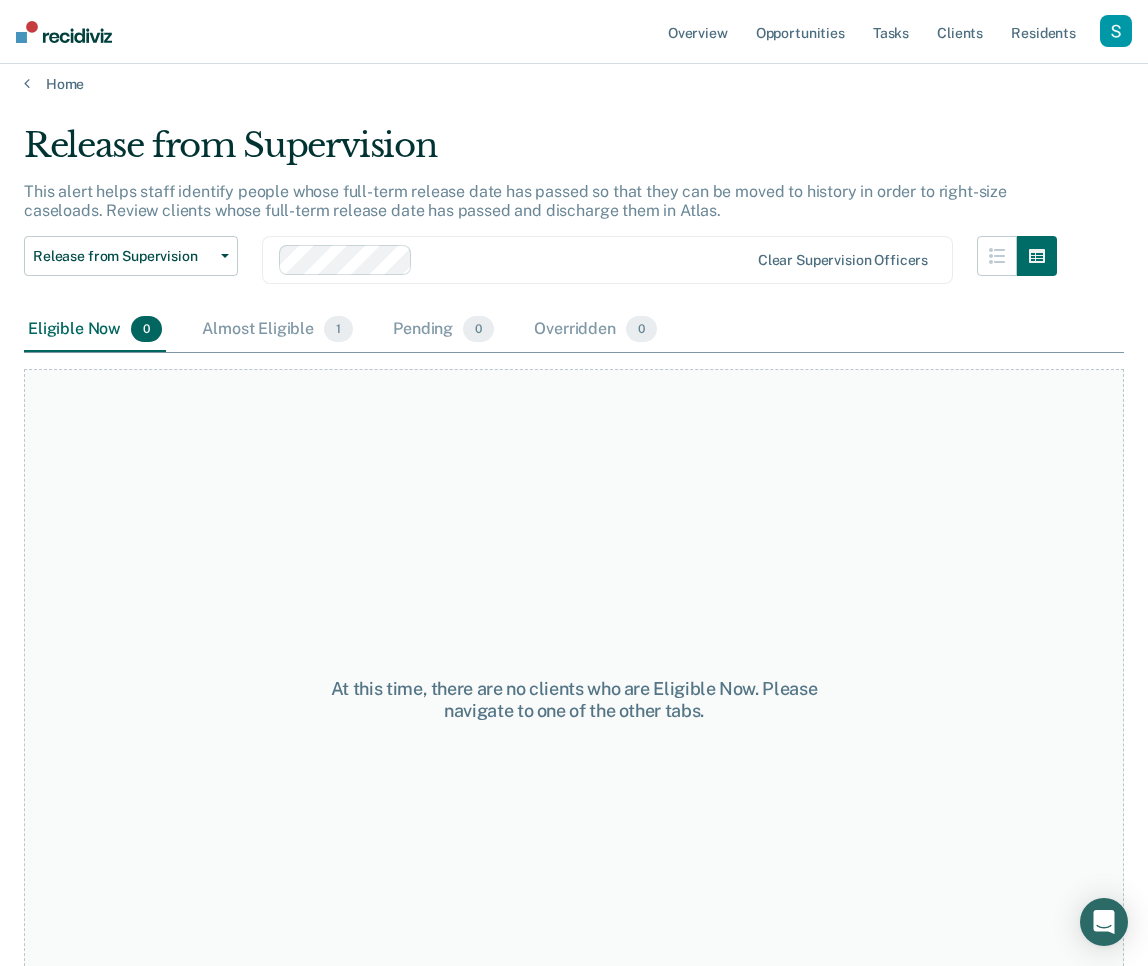 scroll, scrollTop: 33, scrollLeft: 0, axis: vertical 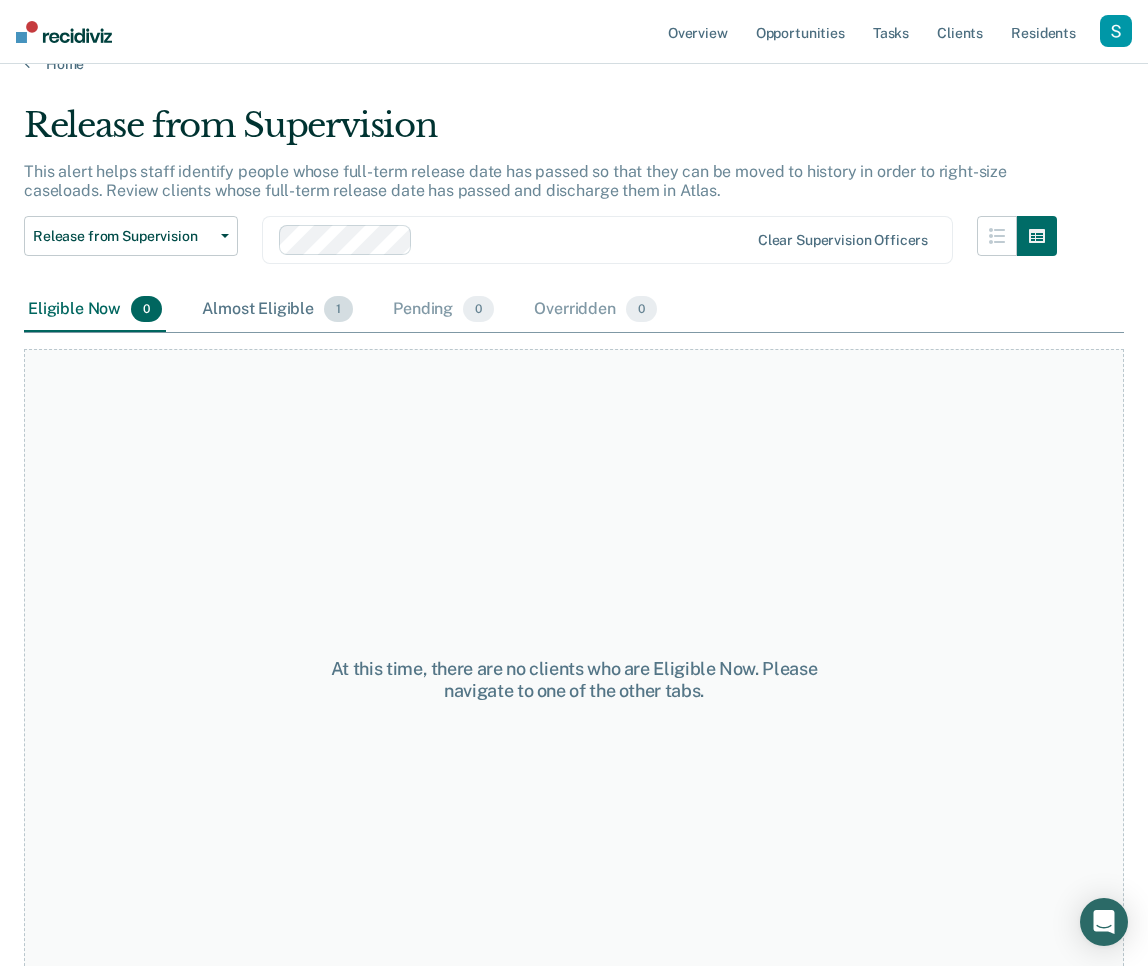 click on "Almost Eligible 1" at bounding box center (277, 310) 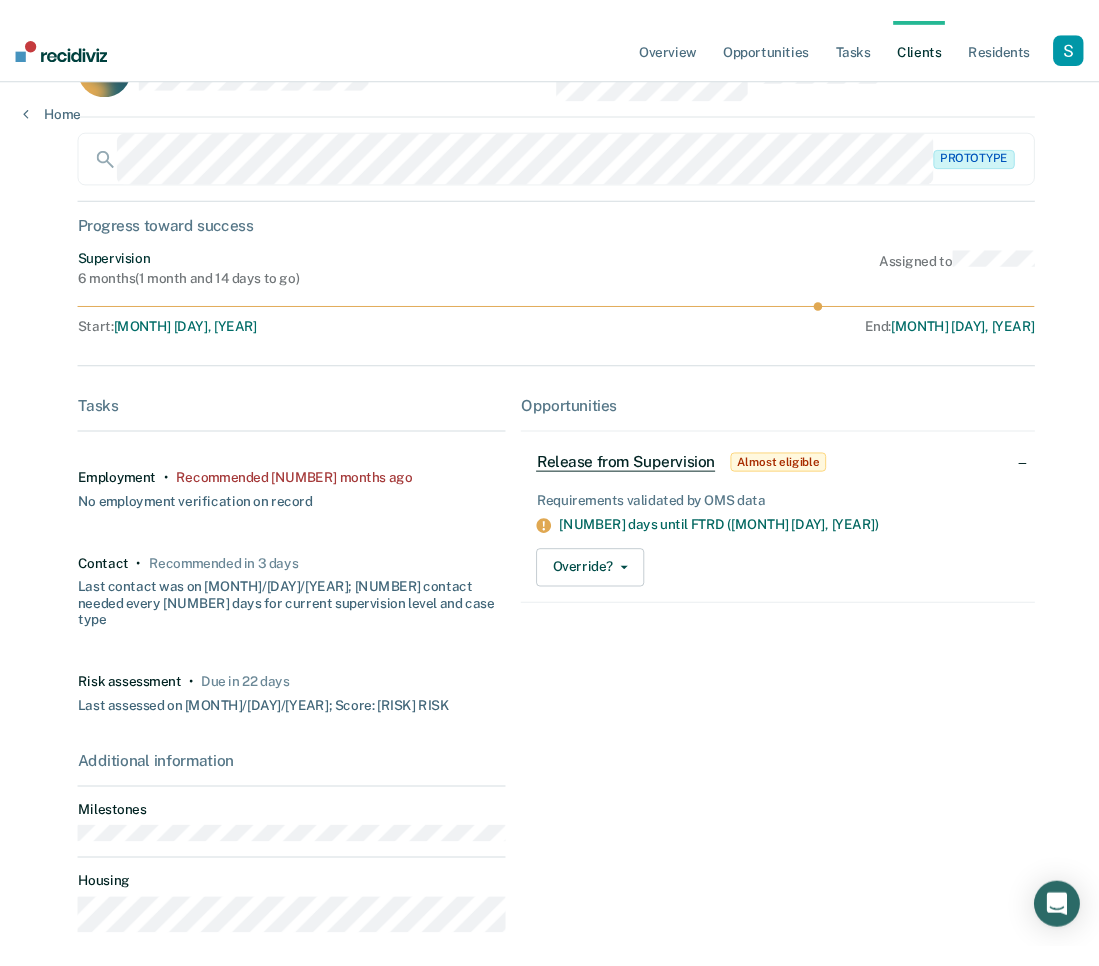 scroll, scrollTop: 0, scrollLeft: 0, axis: both 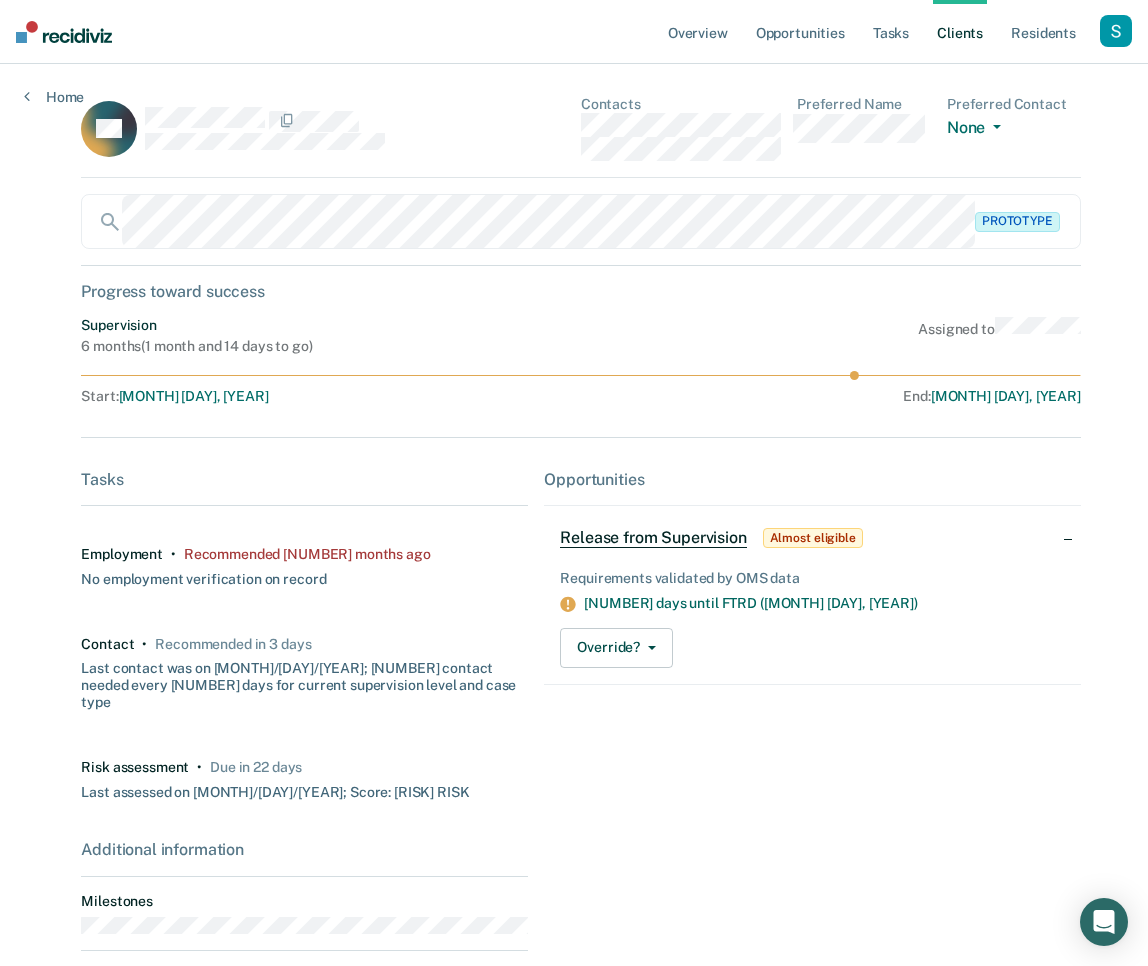 click on "Progress toward success" at bounding box center [580, 291] 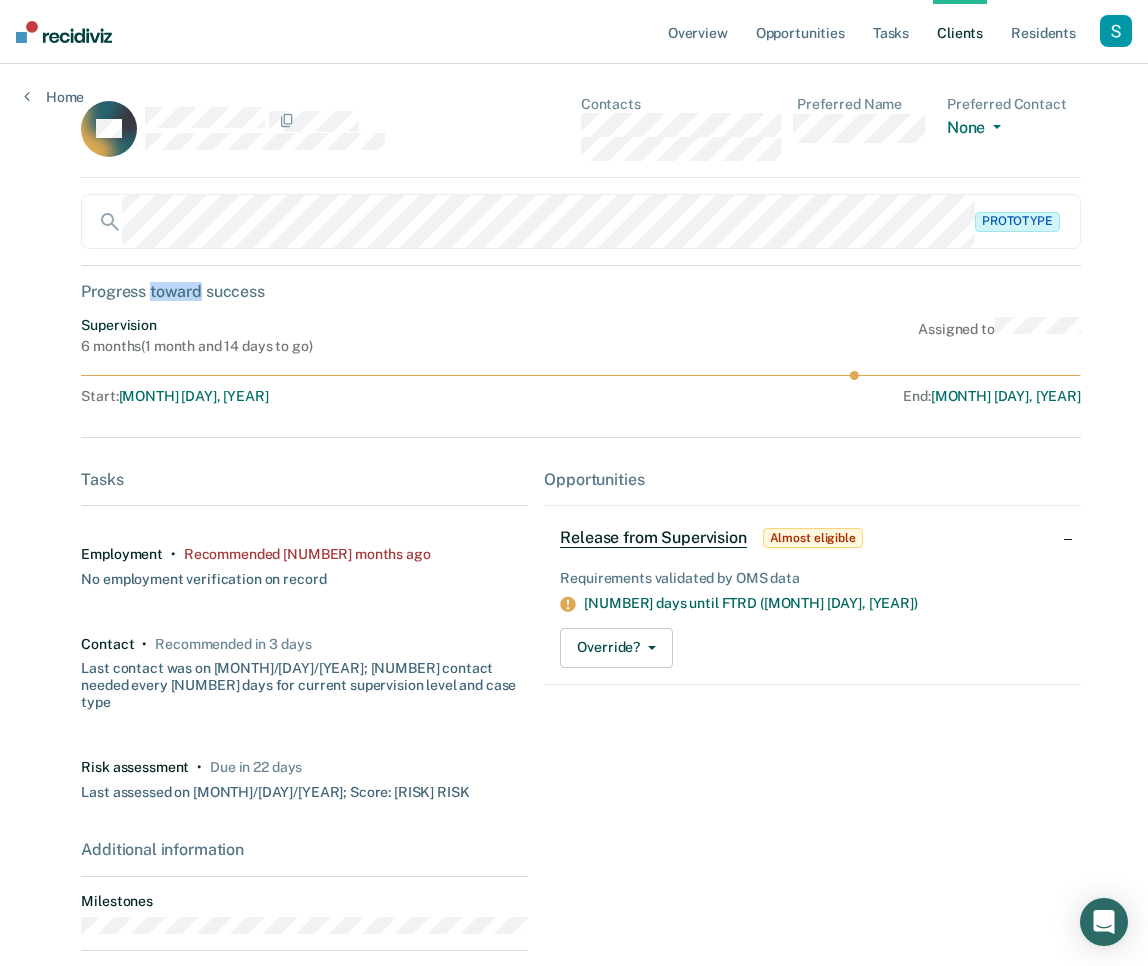 click on "Progress toward success" at bounding box center (580, 291) 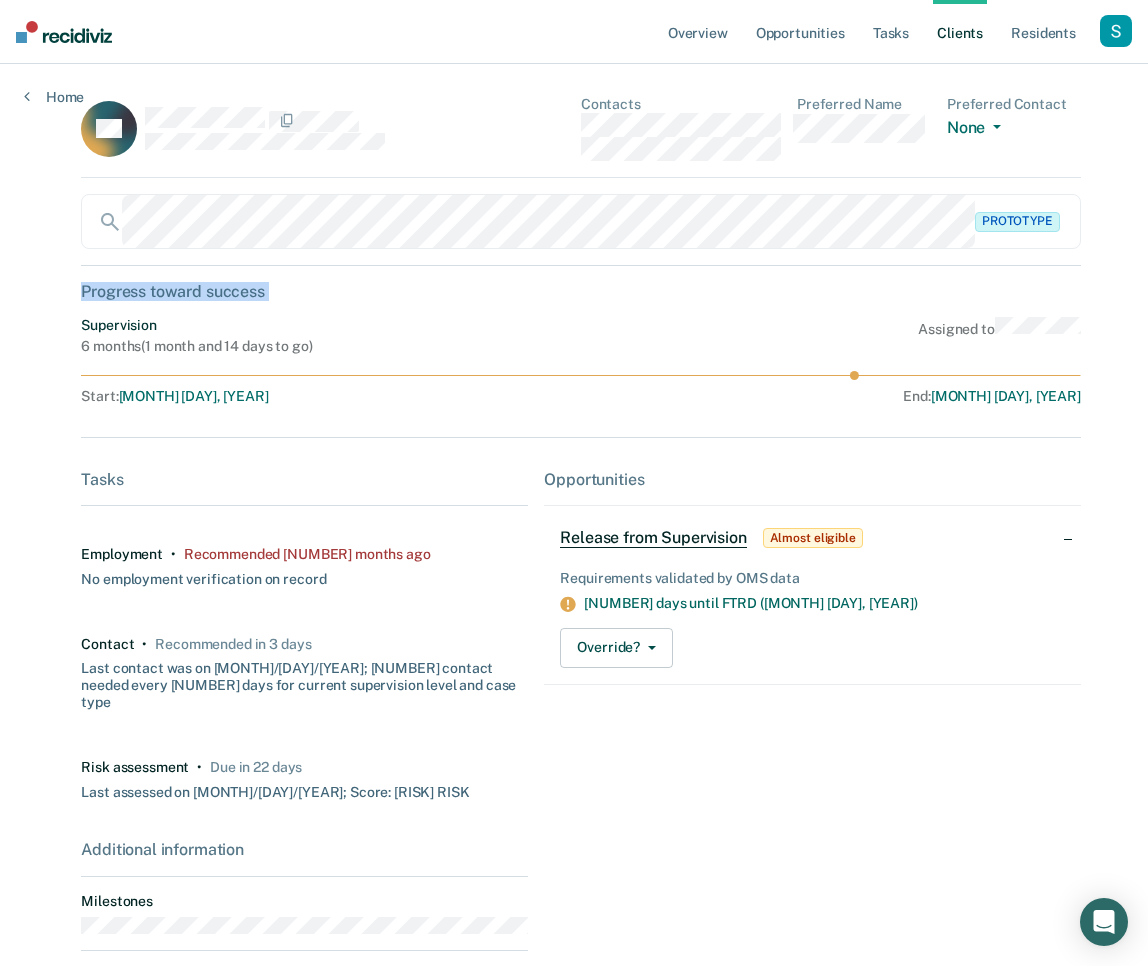 click on "Progress toward success" at bounding box center [580, 291] 